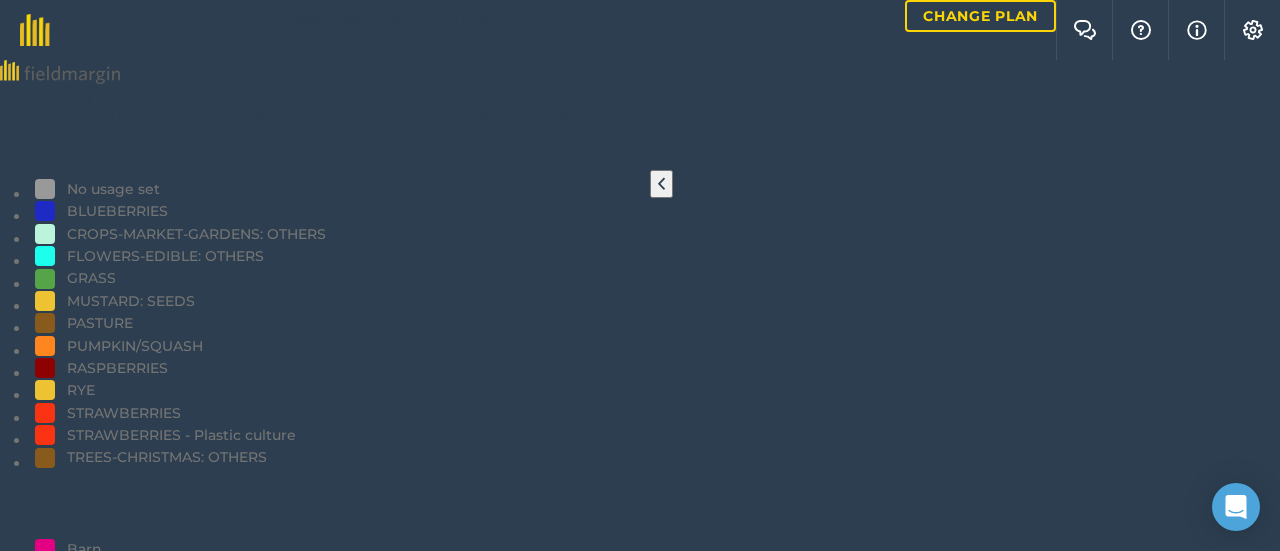 scroll, scrollTop: 0, scrollLeft: 0, axis: both 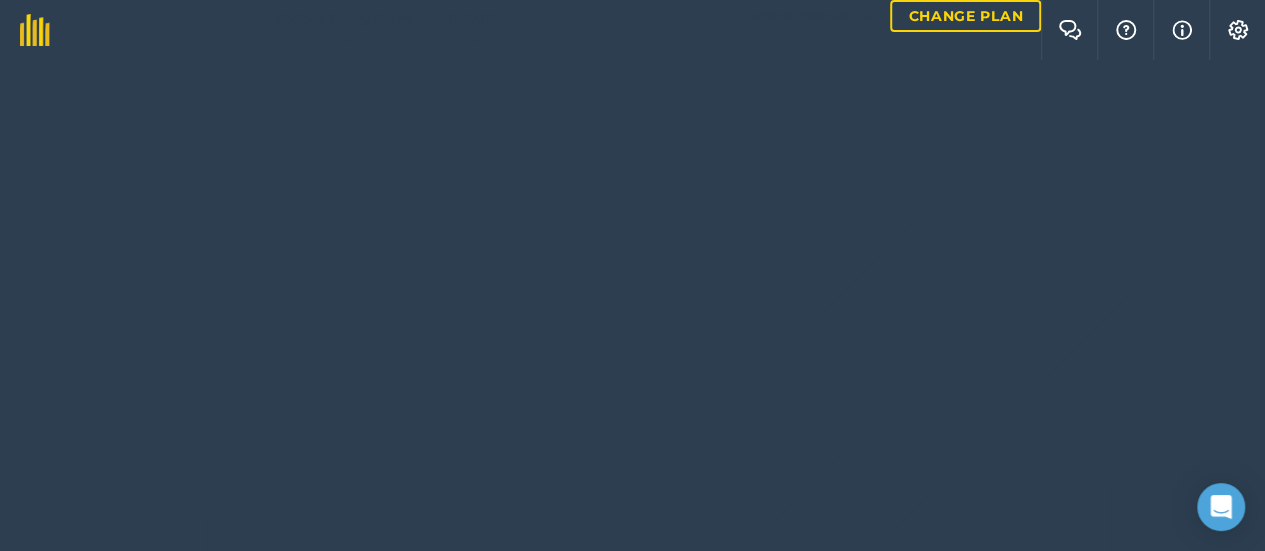 click at bounding box center (632, 9115) 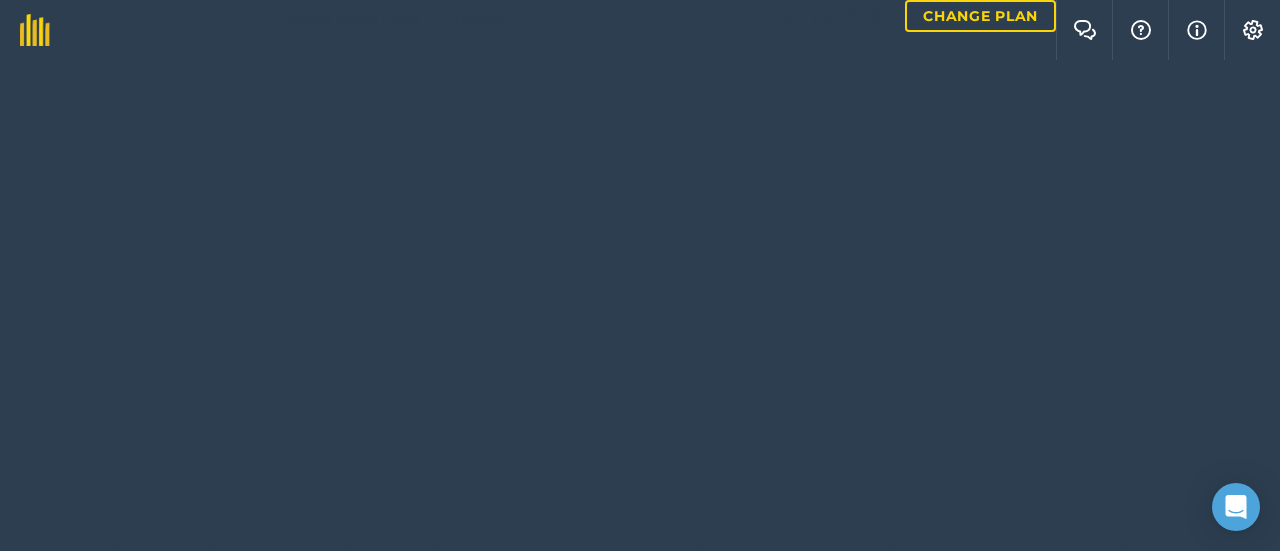 click at bounding box center (640, 5082) 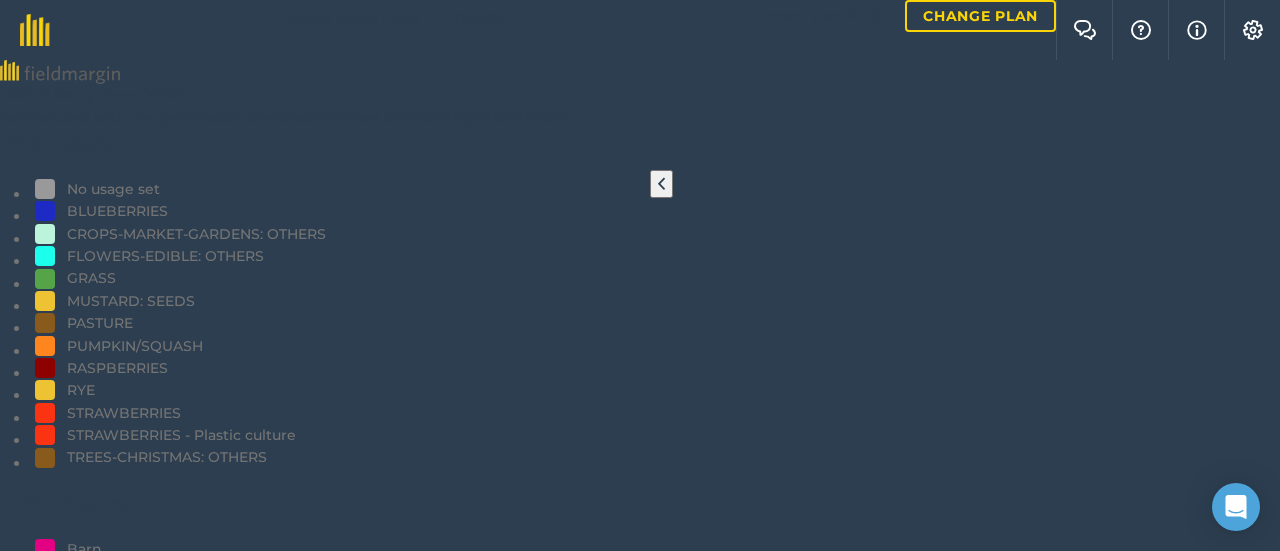 click at bounding box center [640, 4315] 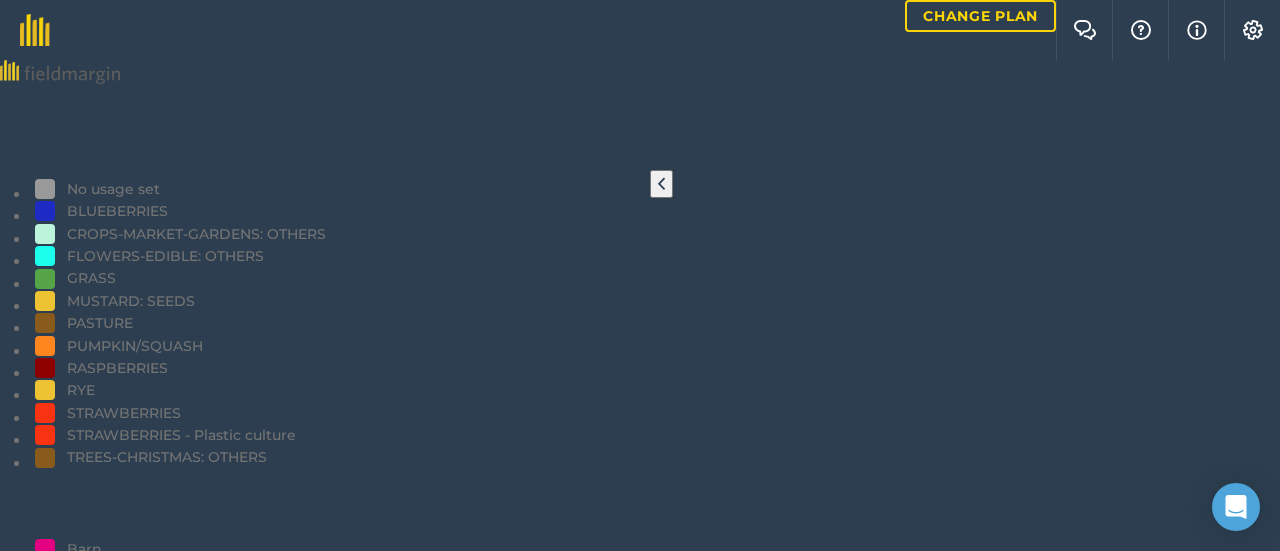 click at bounding box center [28, 3577] 